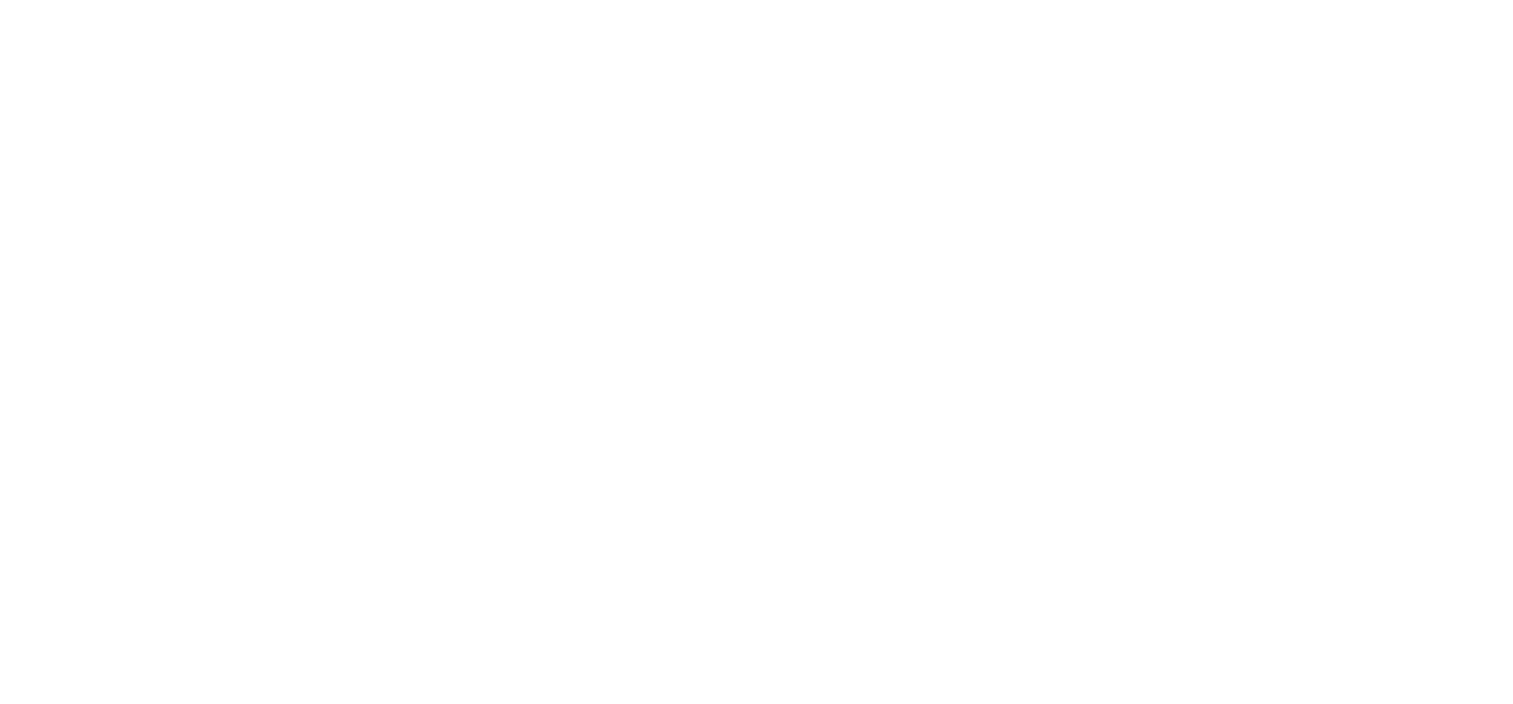 scroll, scrollTop: 0, scrollLeft: 0, axis: both 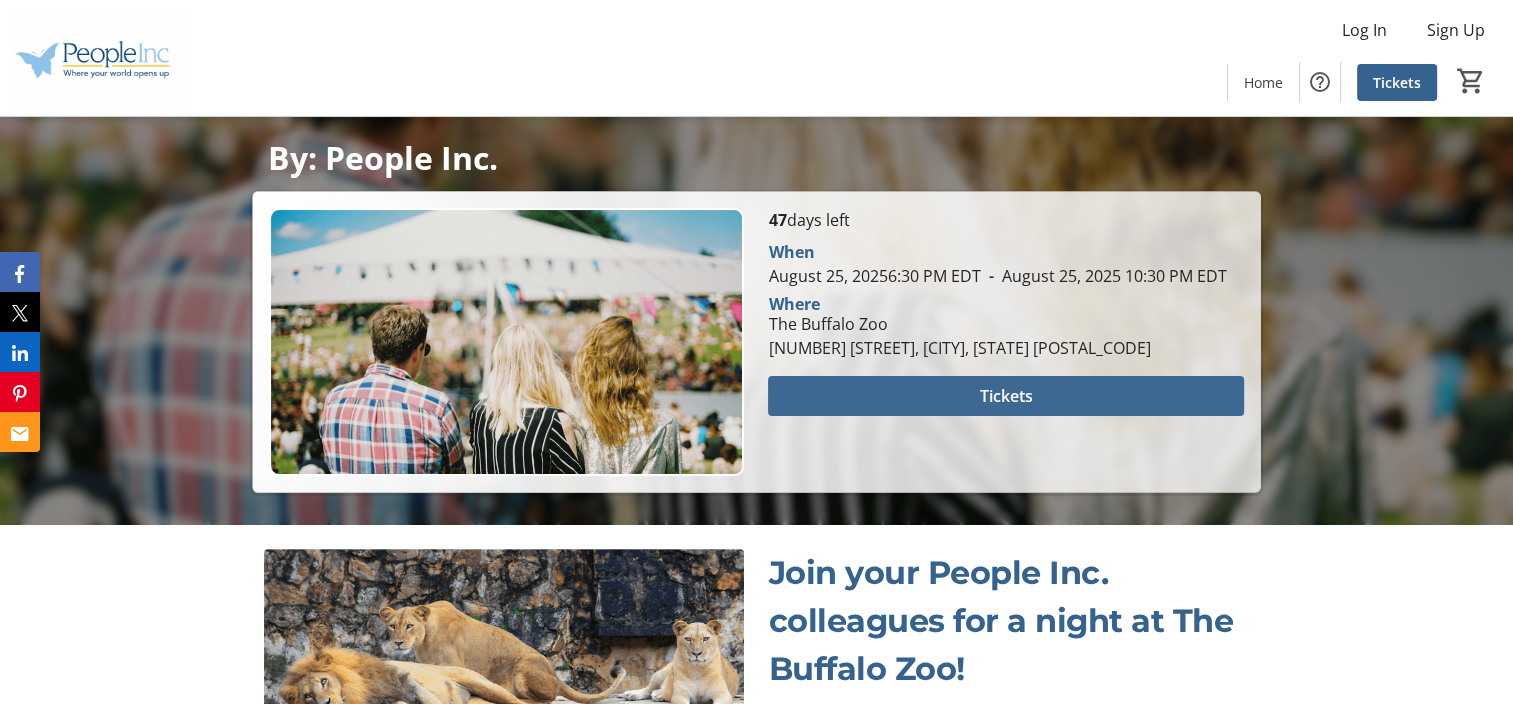click at bounding box center (1005, 396) 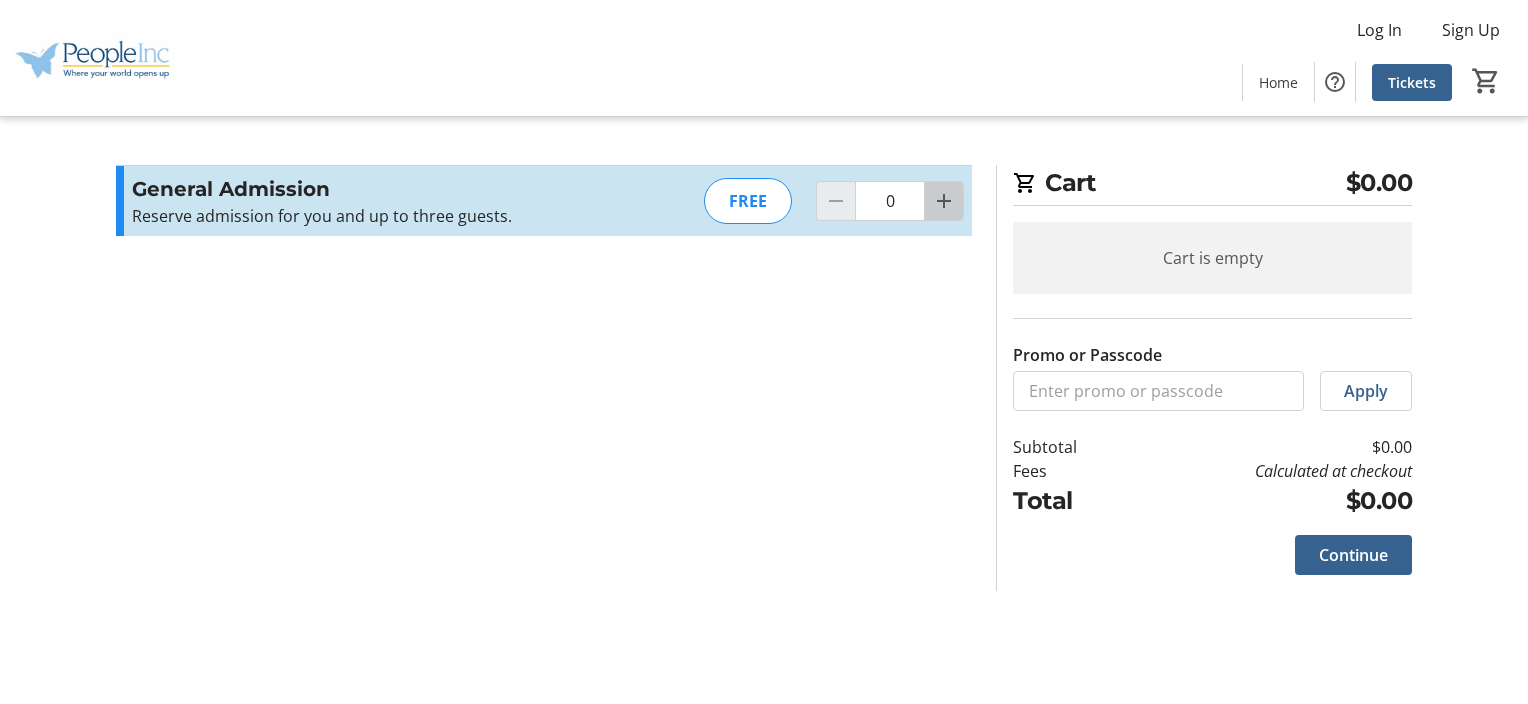 click at bounding box center (944, 201) 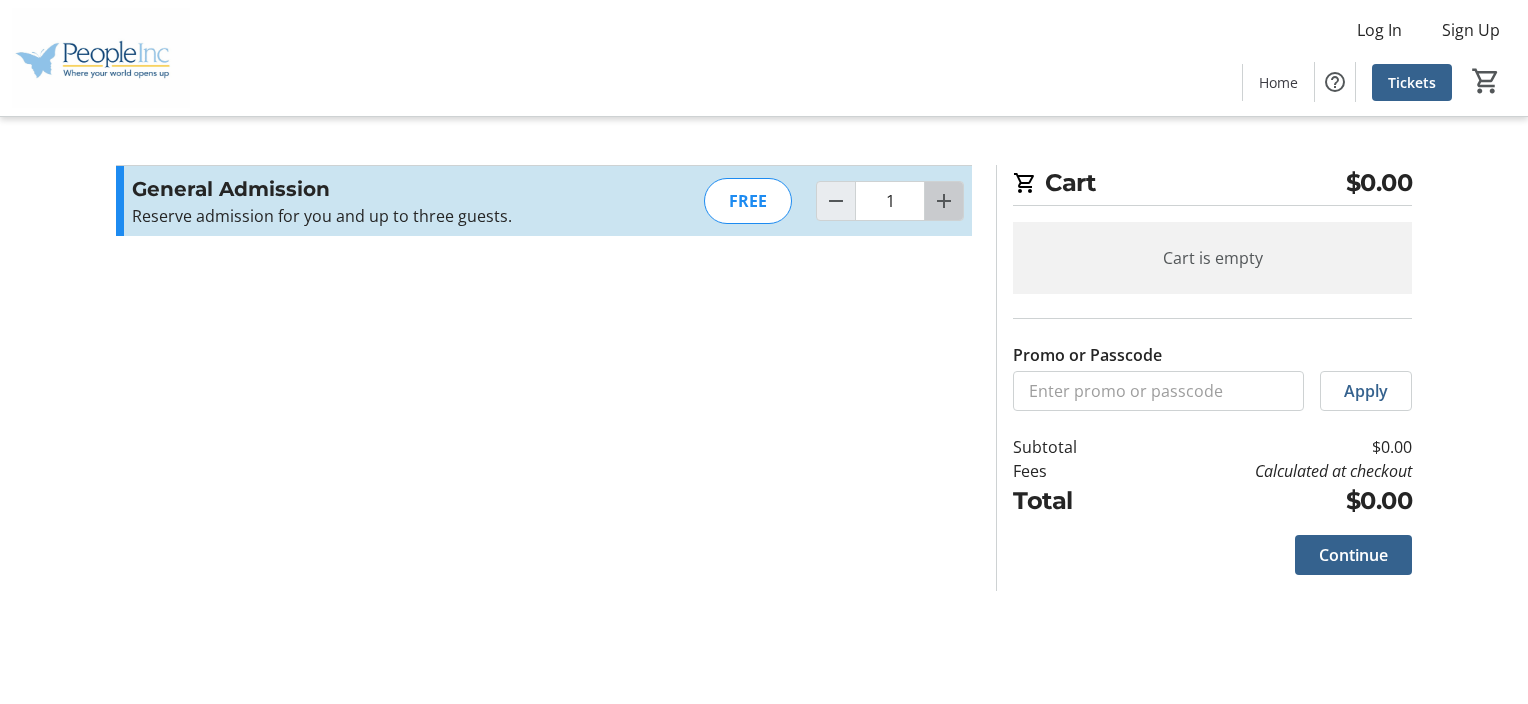 click at bounding box center (944, 201) 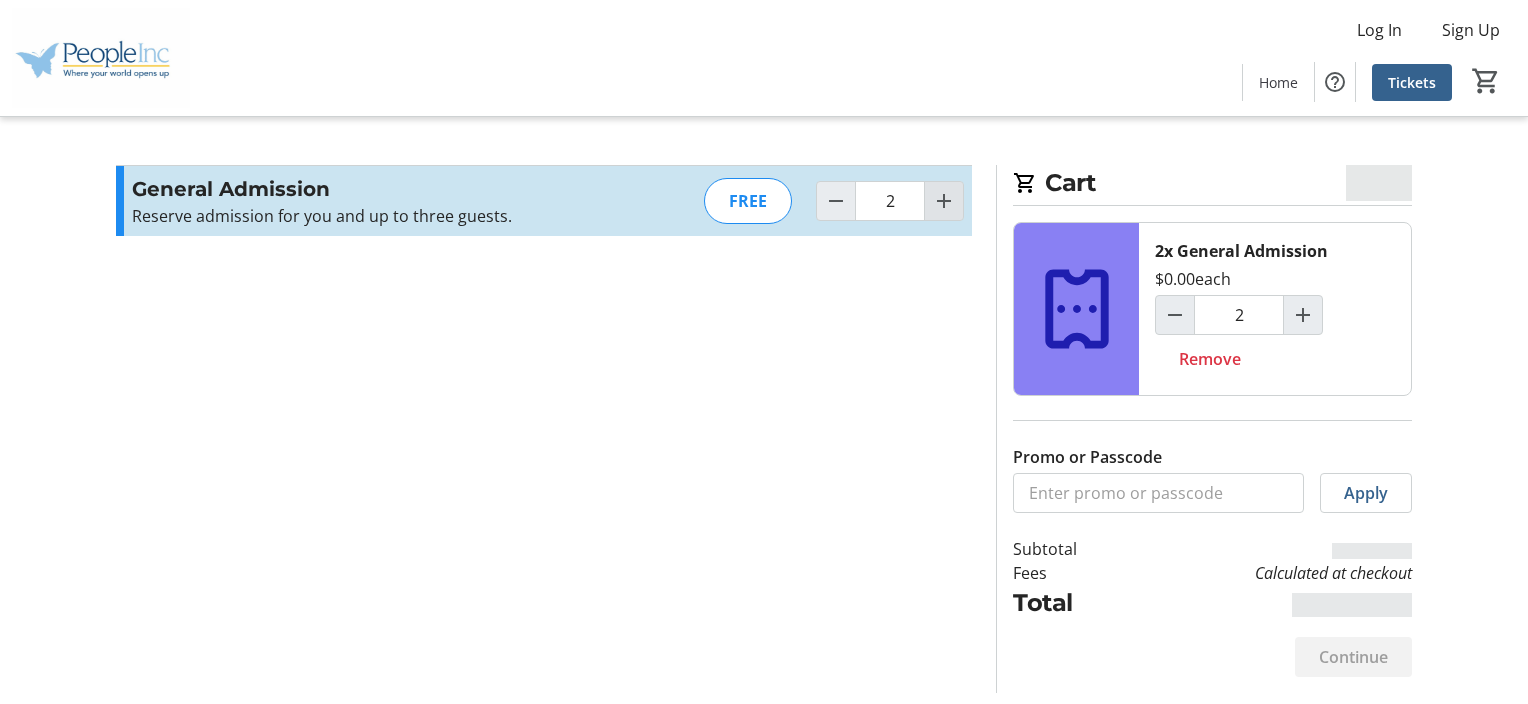 click at bounding box center [944, 201] 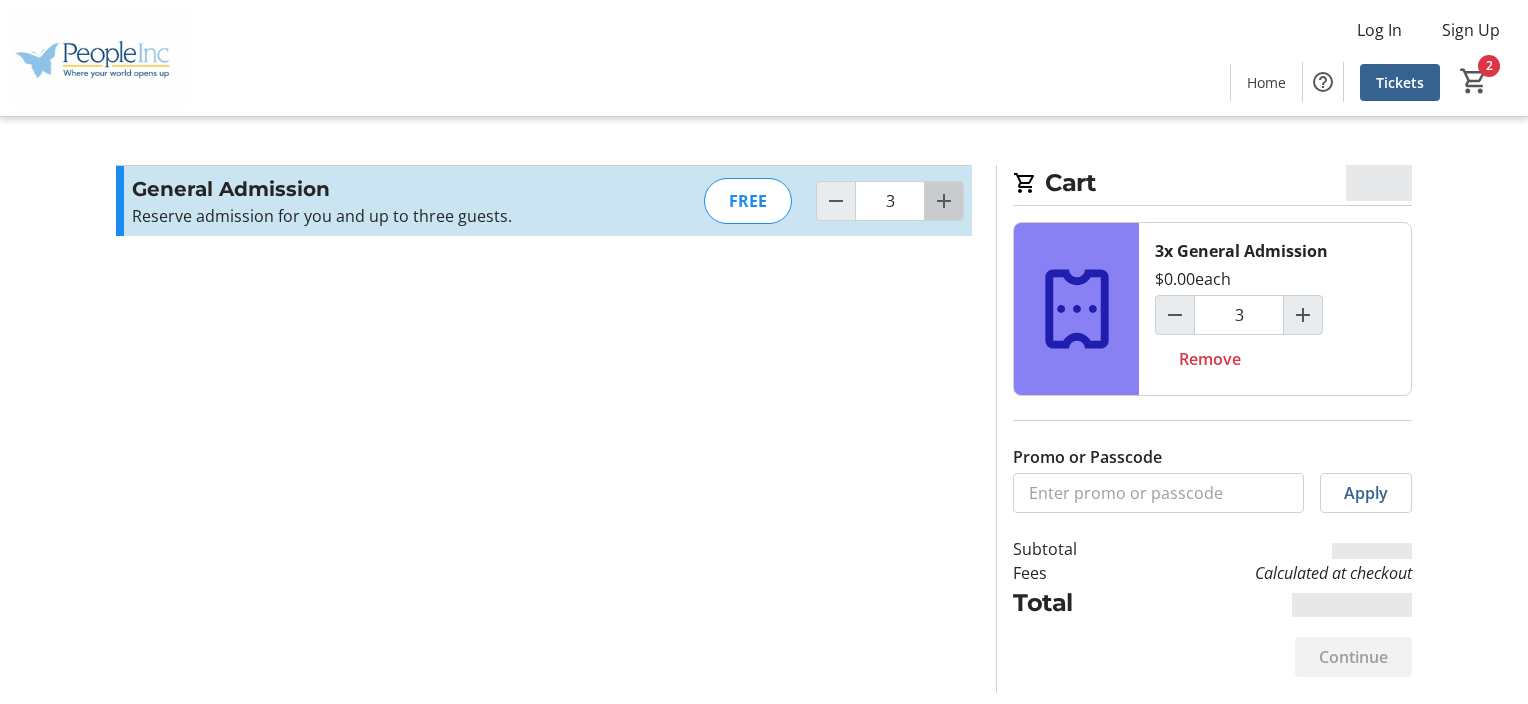 click at bounding box center [944, 201] 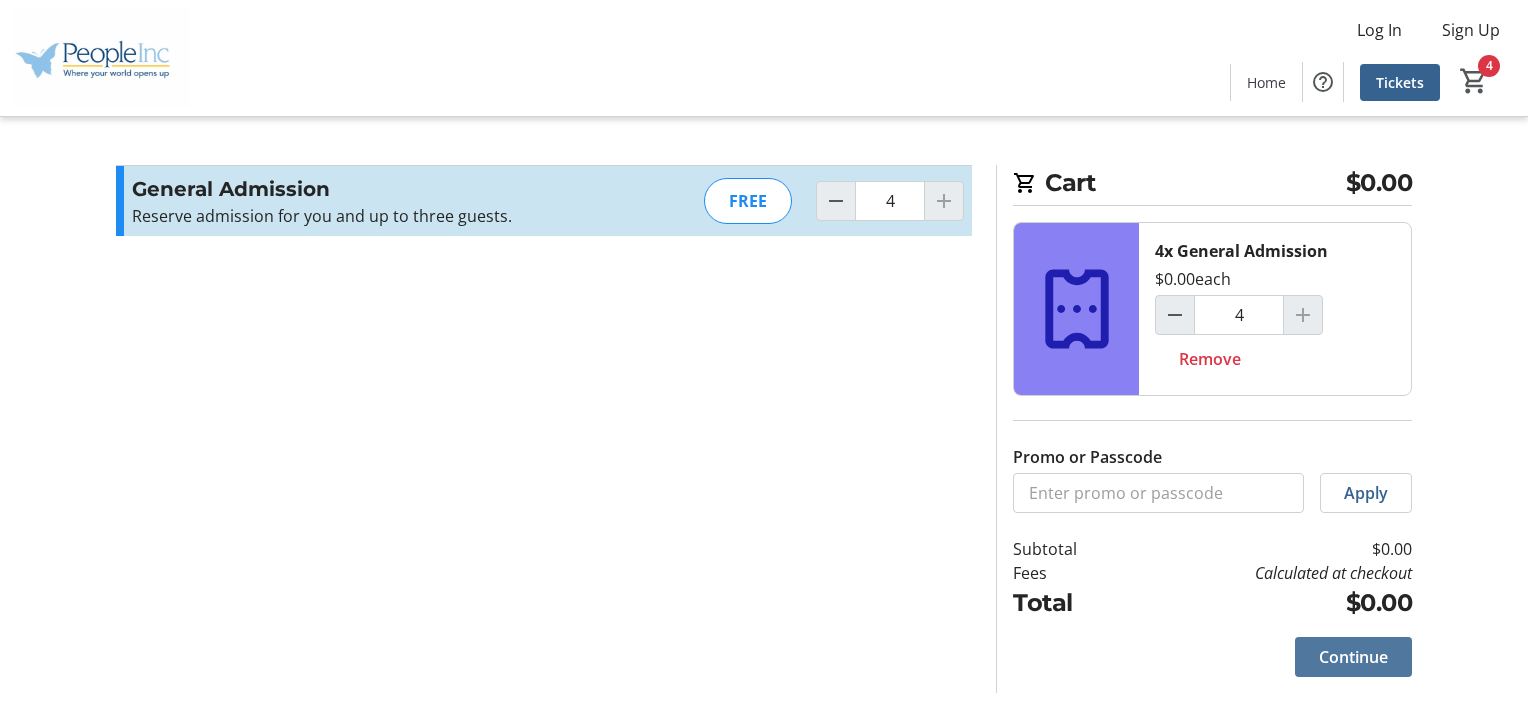 click on "Continue" at bounding box center [1353, 657] 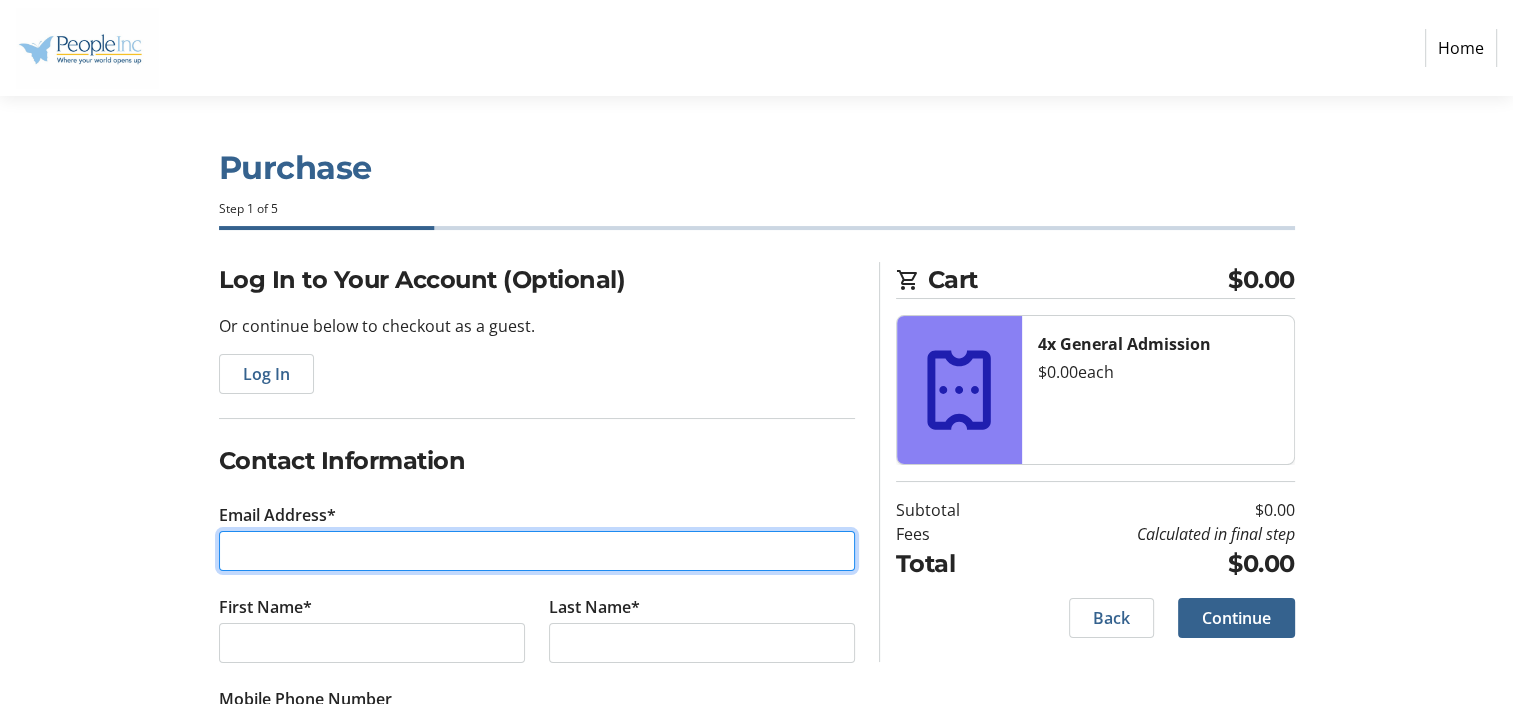 click on "Email Address*" at bounding box center [537, 551] 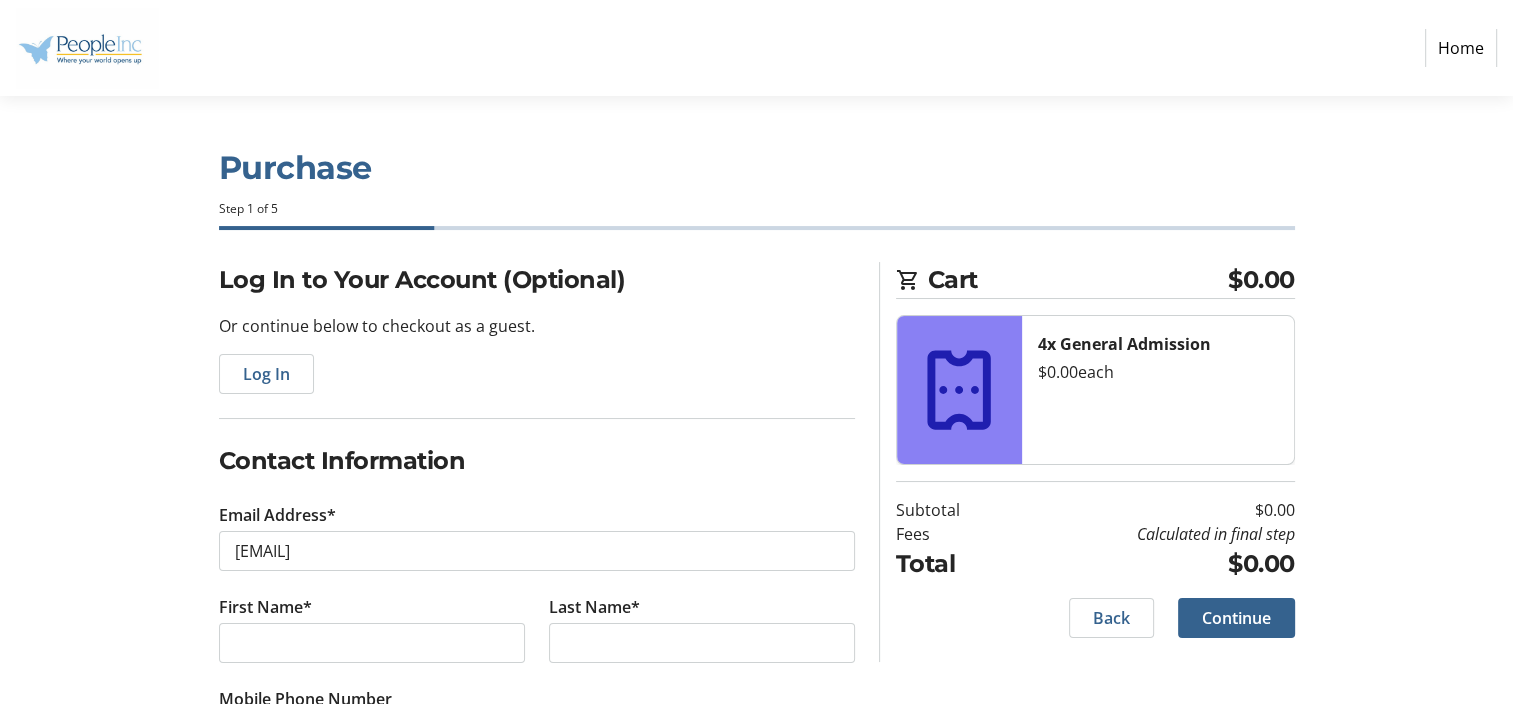 type on "[FIRST]" 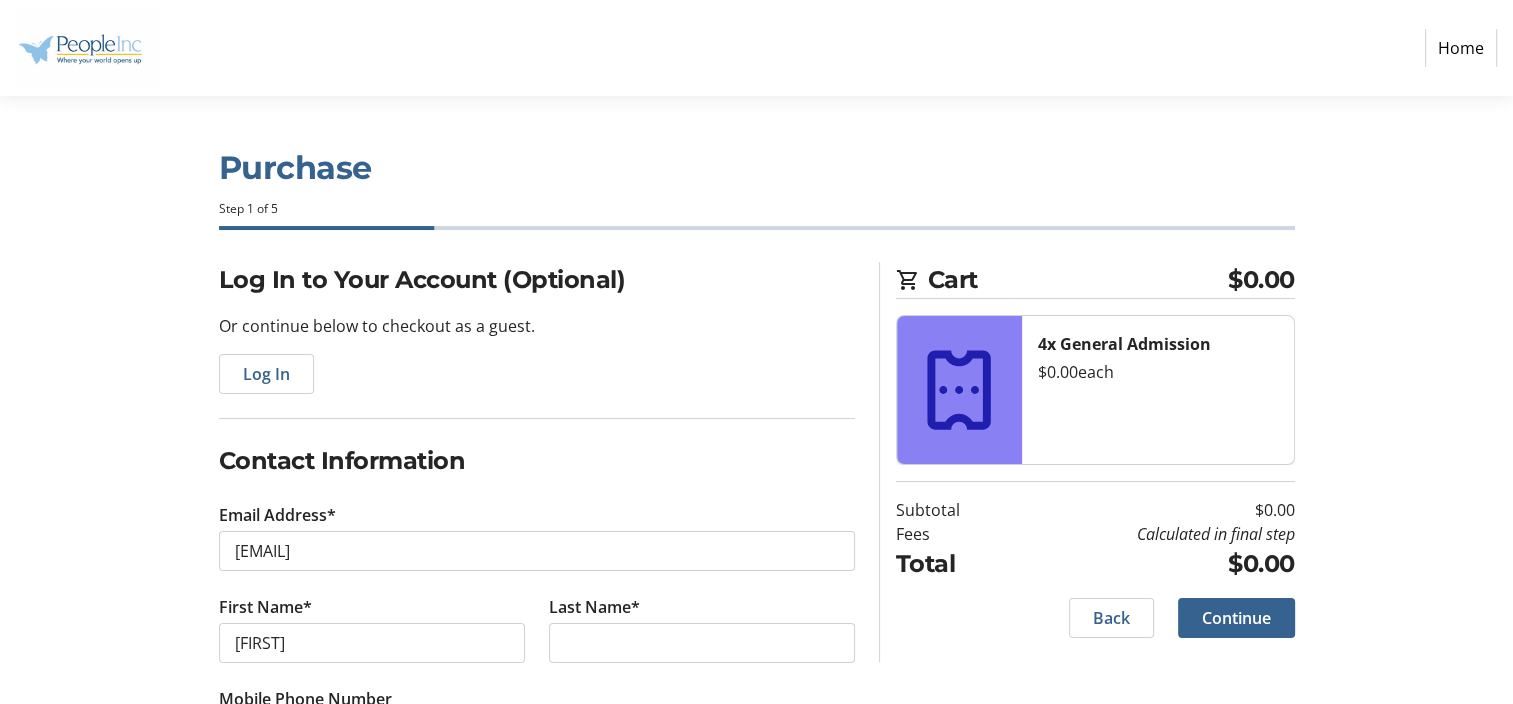 type on "[FIRST]" 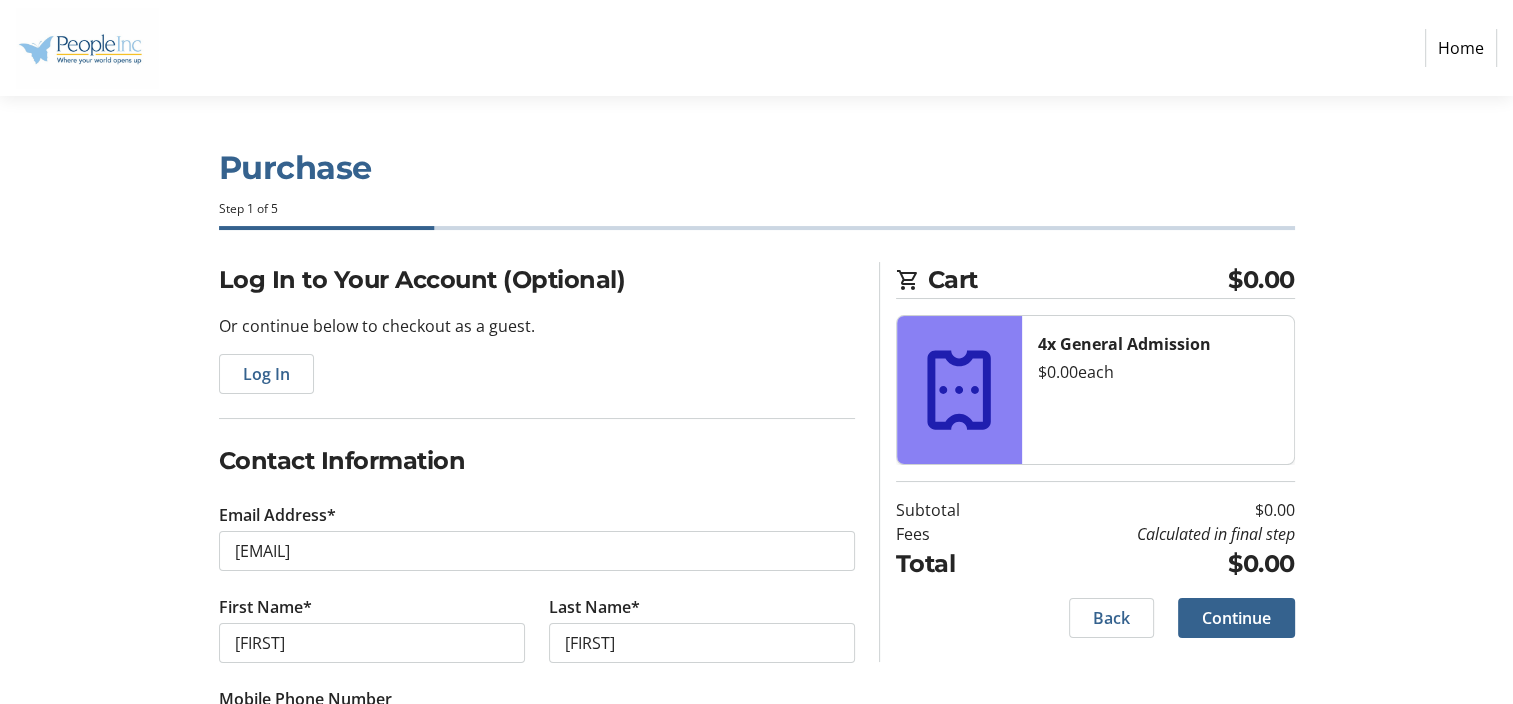 type on "([PHONE]) [PHONE]" 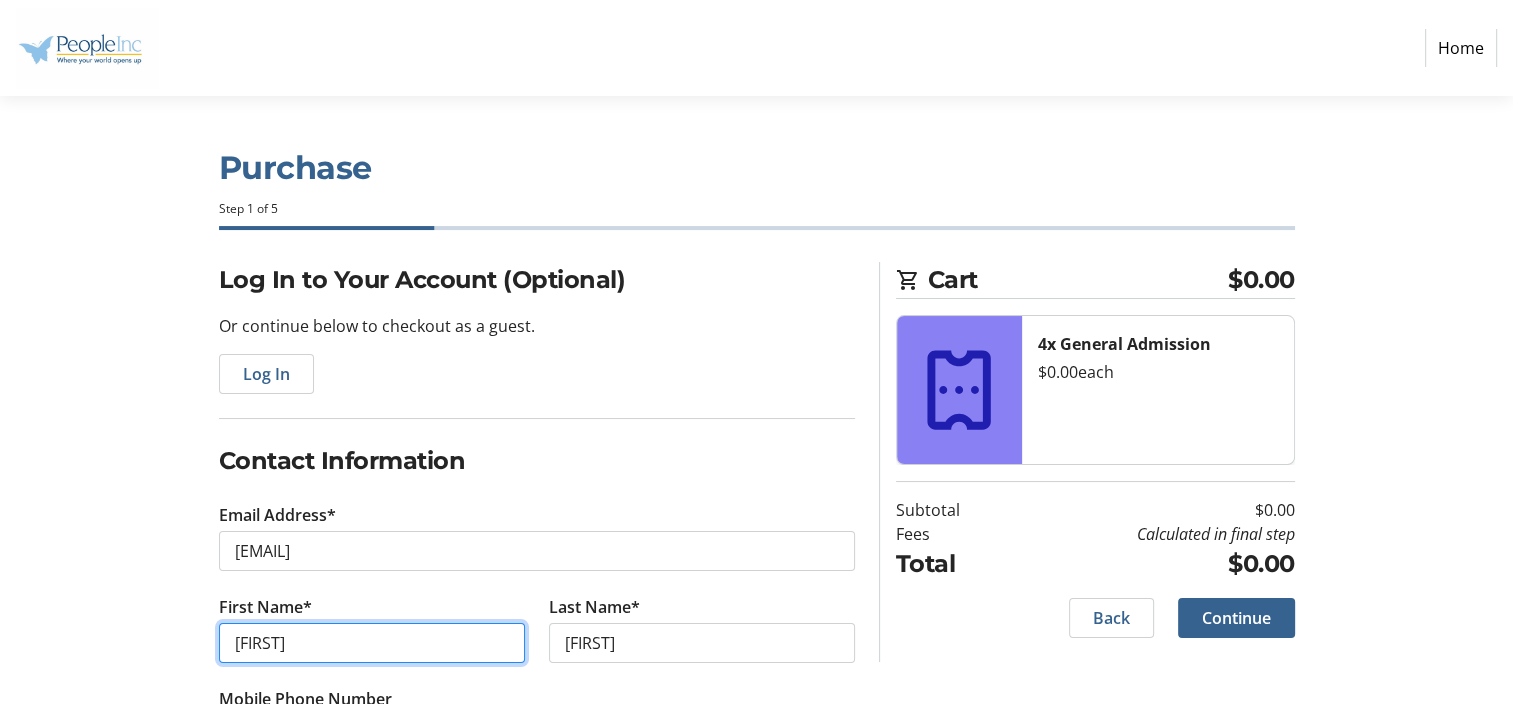 click on "[FIRST]" at bounding box center [372, 643] 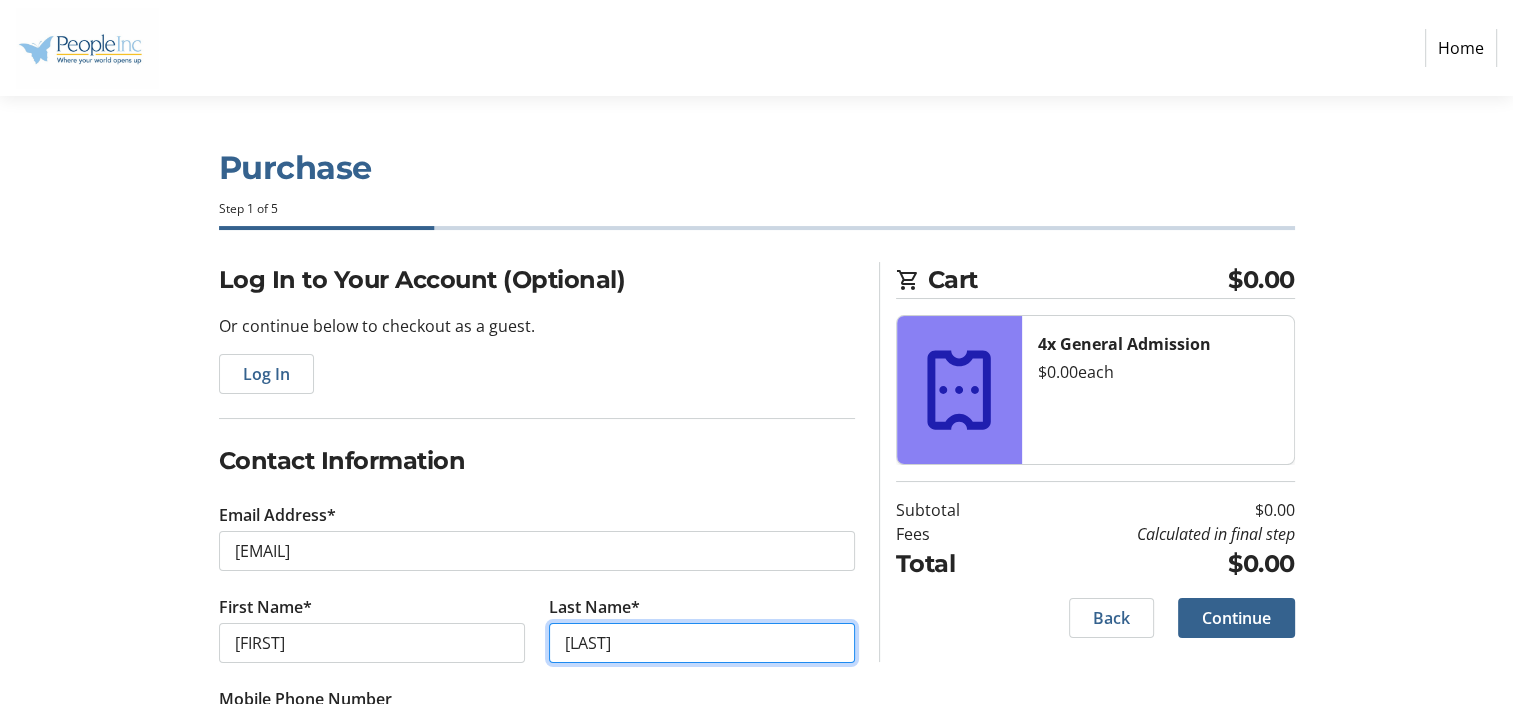 type on "[LAST]" 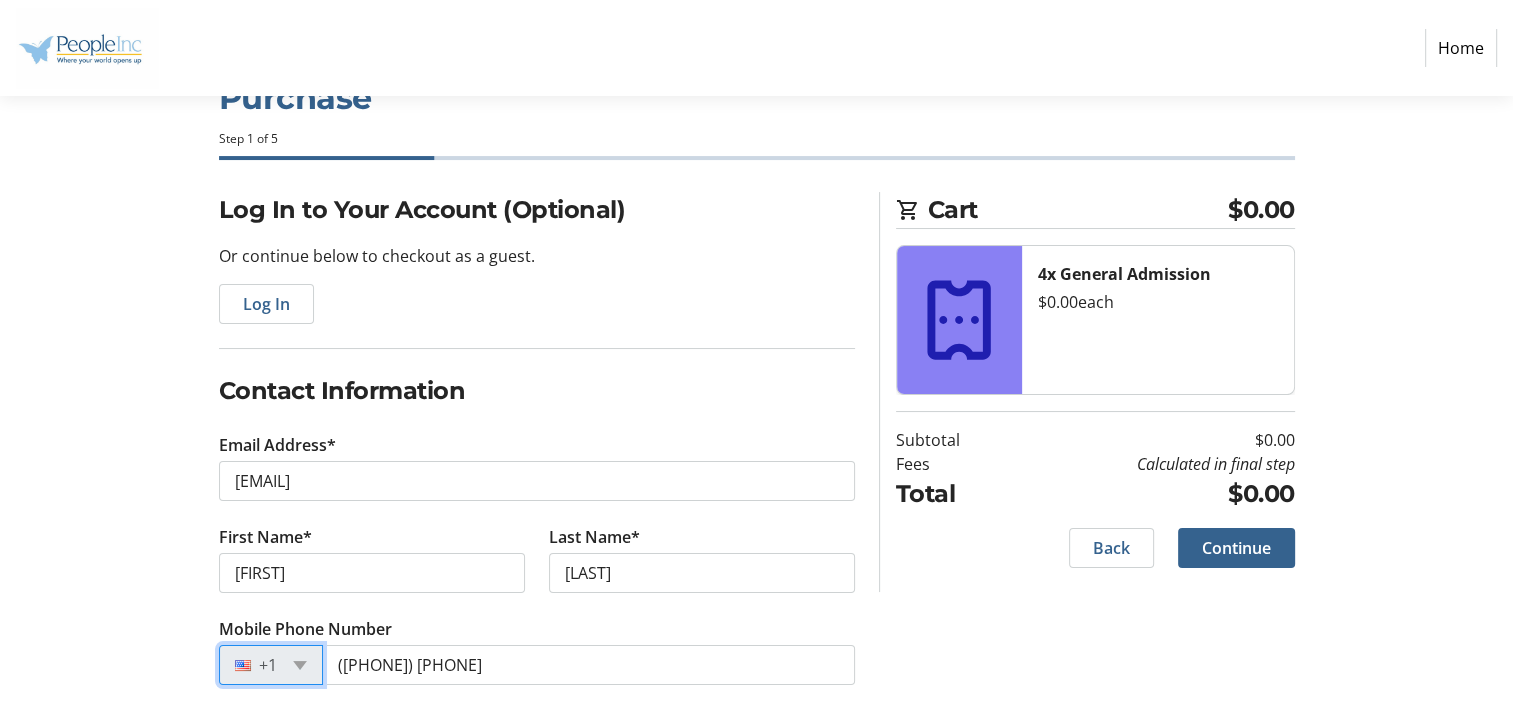 scroll, scrollTop: 97, scrollLeft: 0, axis: vertical 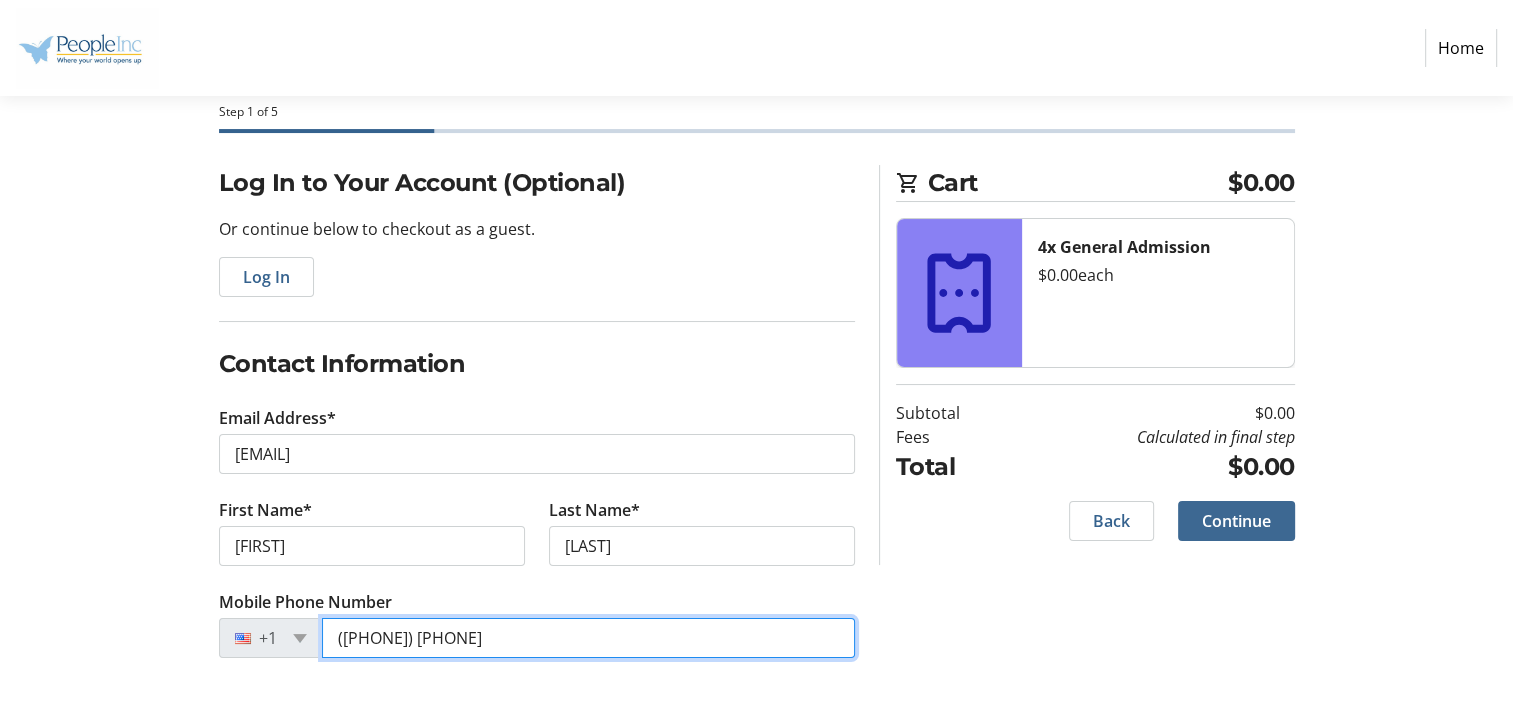 type on "([PHONE]) [PHONE]" 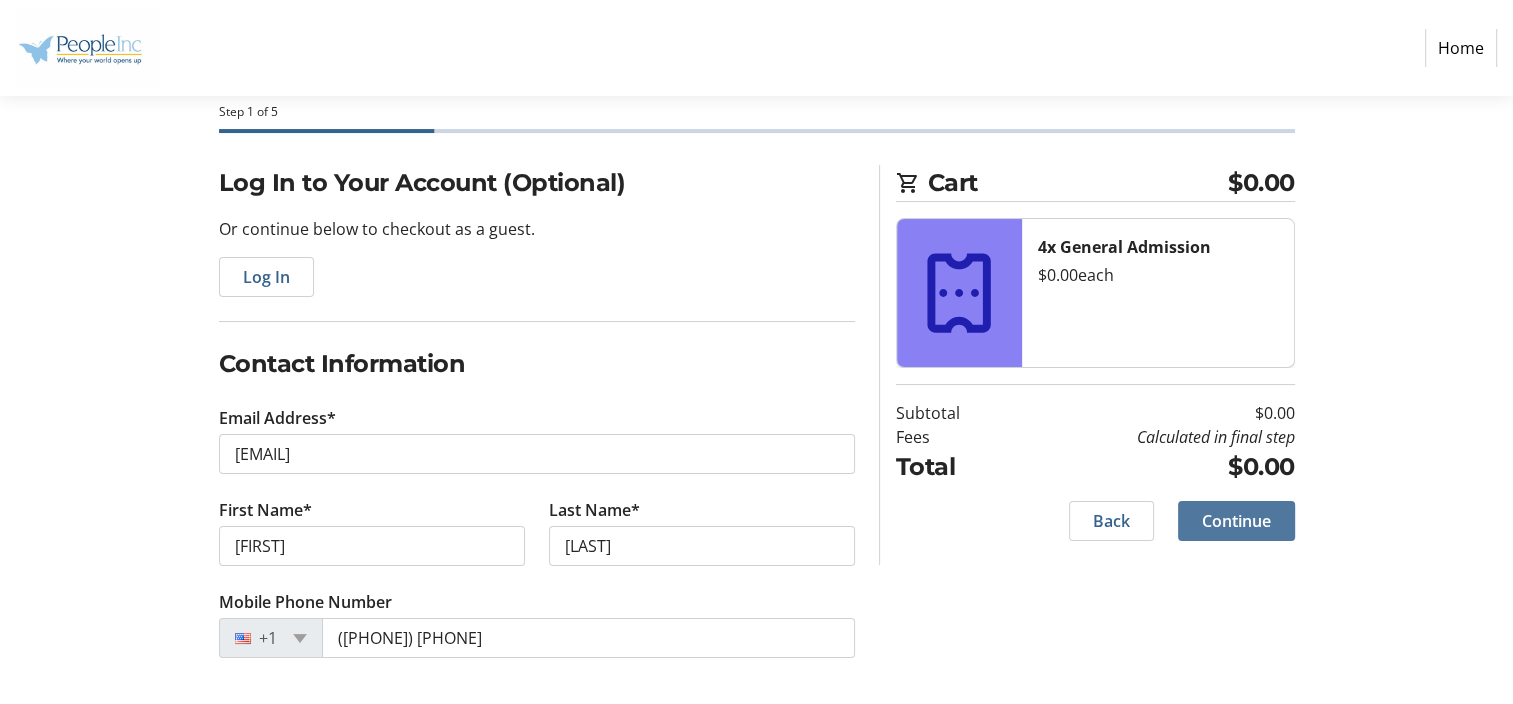 click at bounding box center [1236, 521] 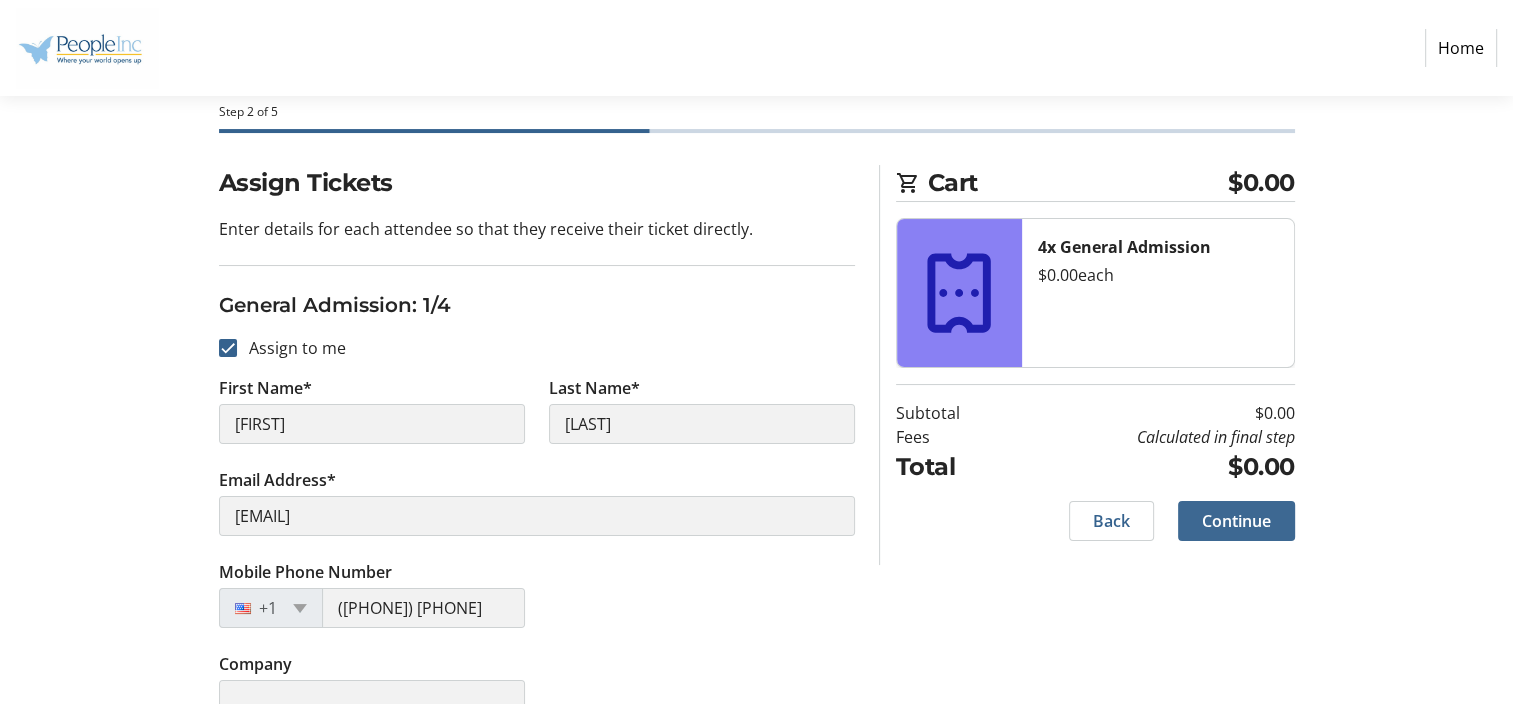 scroll, scrollTop: 0, scrollLeft: 0, axis: both 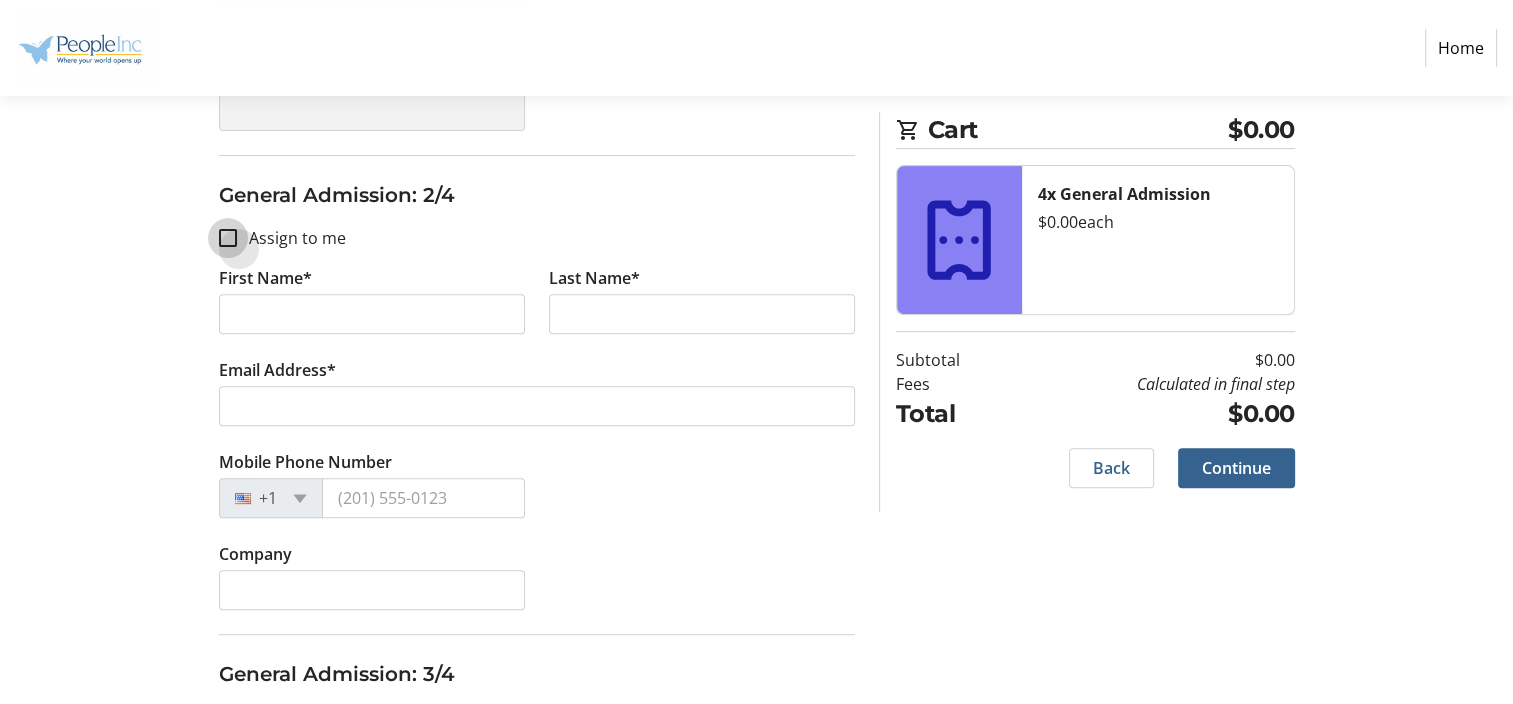 click on "Assign to me" at bounding box center (228, 238) 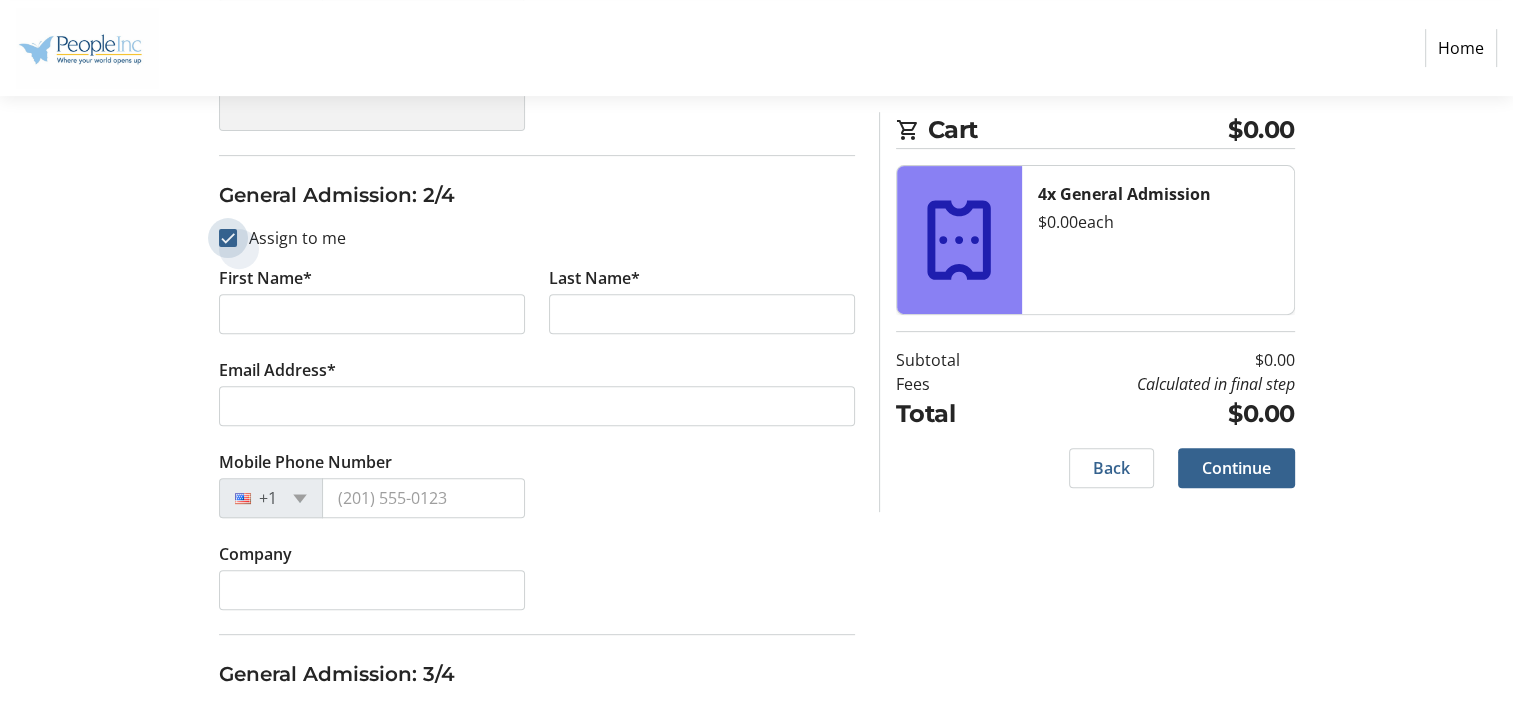 checkbox on "true" 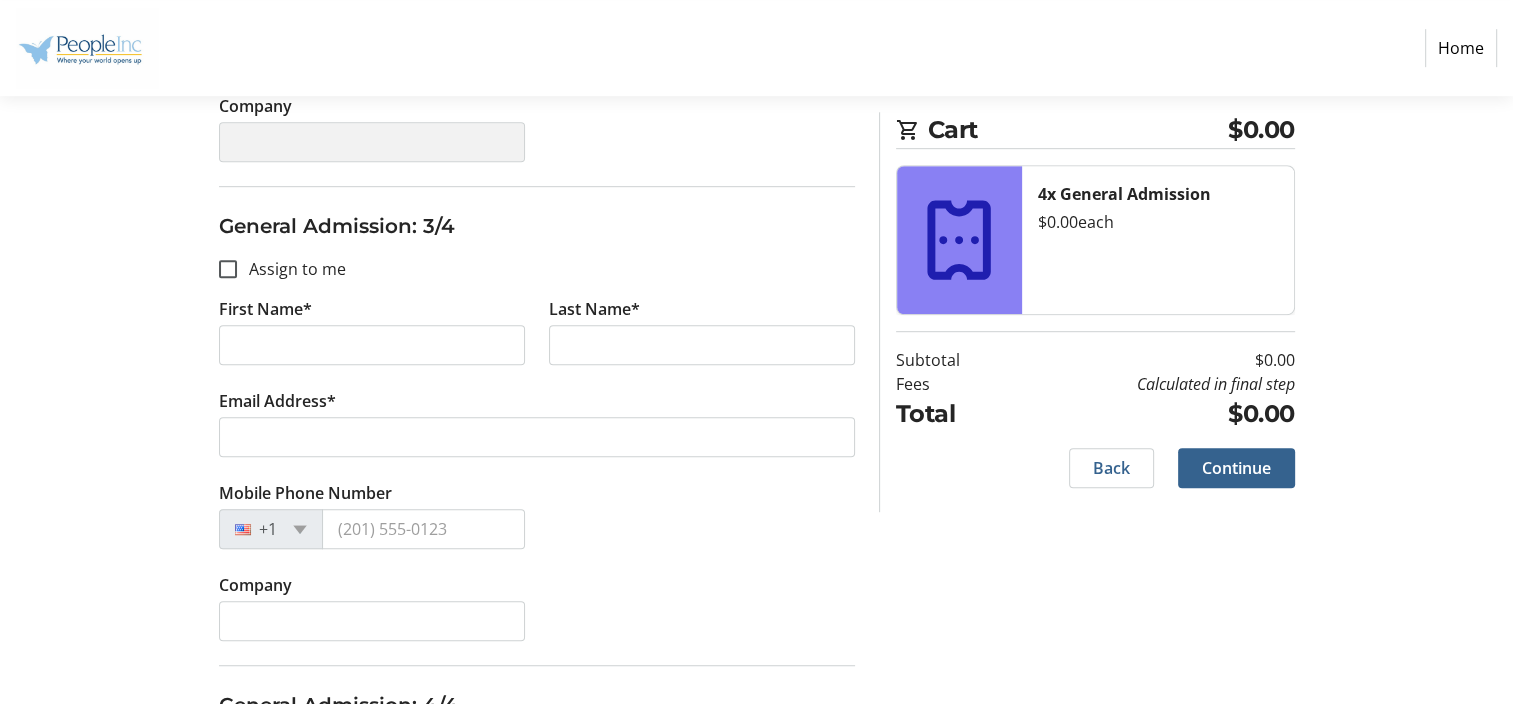 scroll, scrollTop: 1231, scrollLeft: 0, axis: vertical 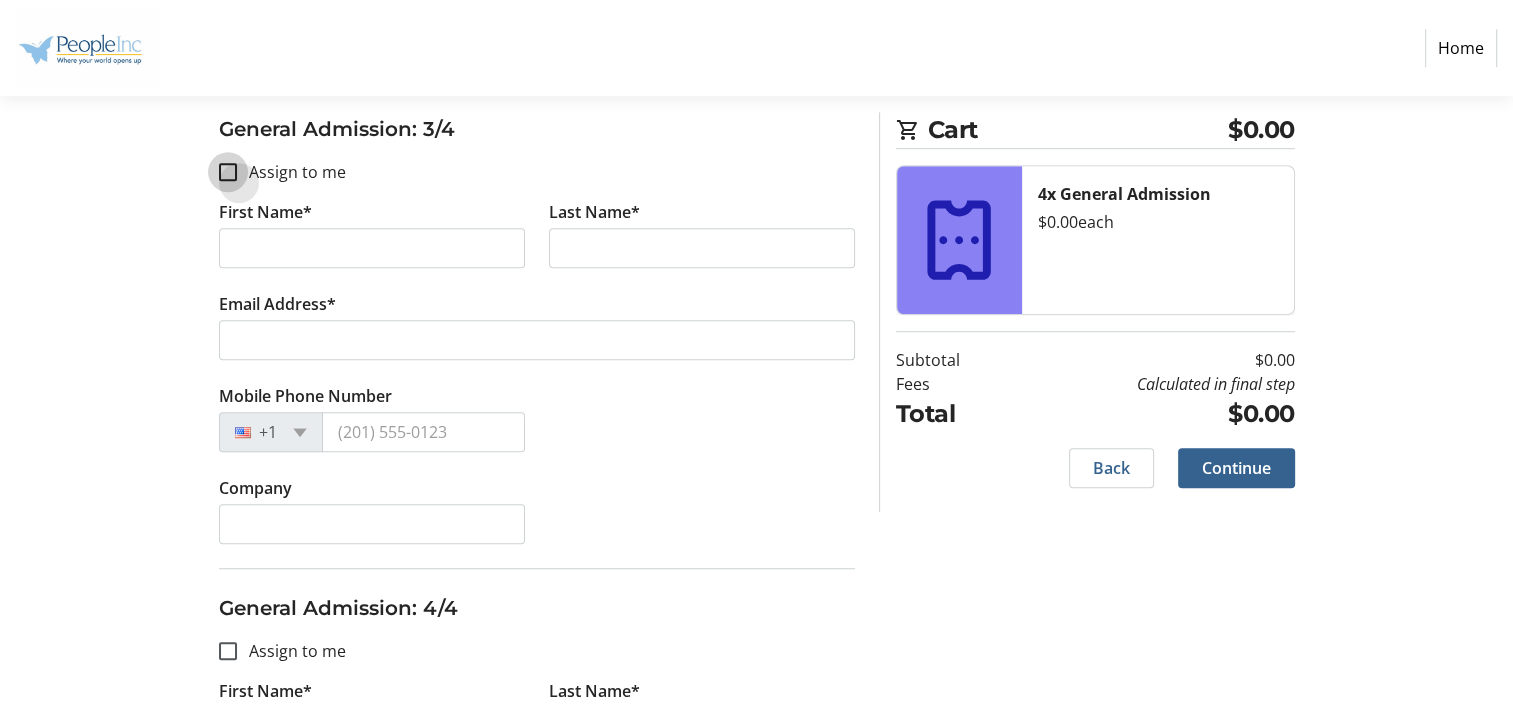 click on "Assign to me" at bounding box center [228, 172] 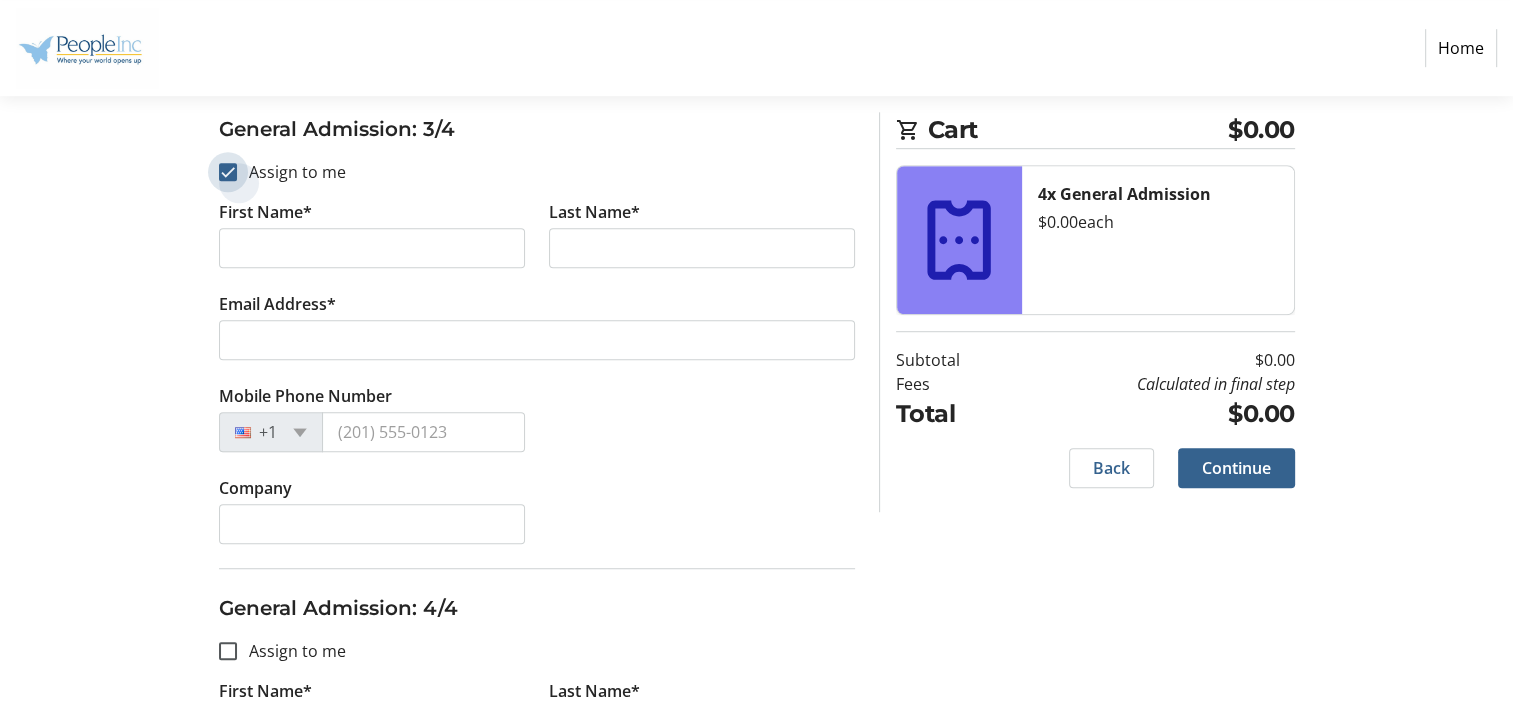 checkbox on "true" 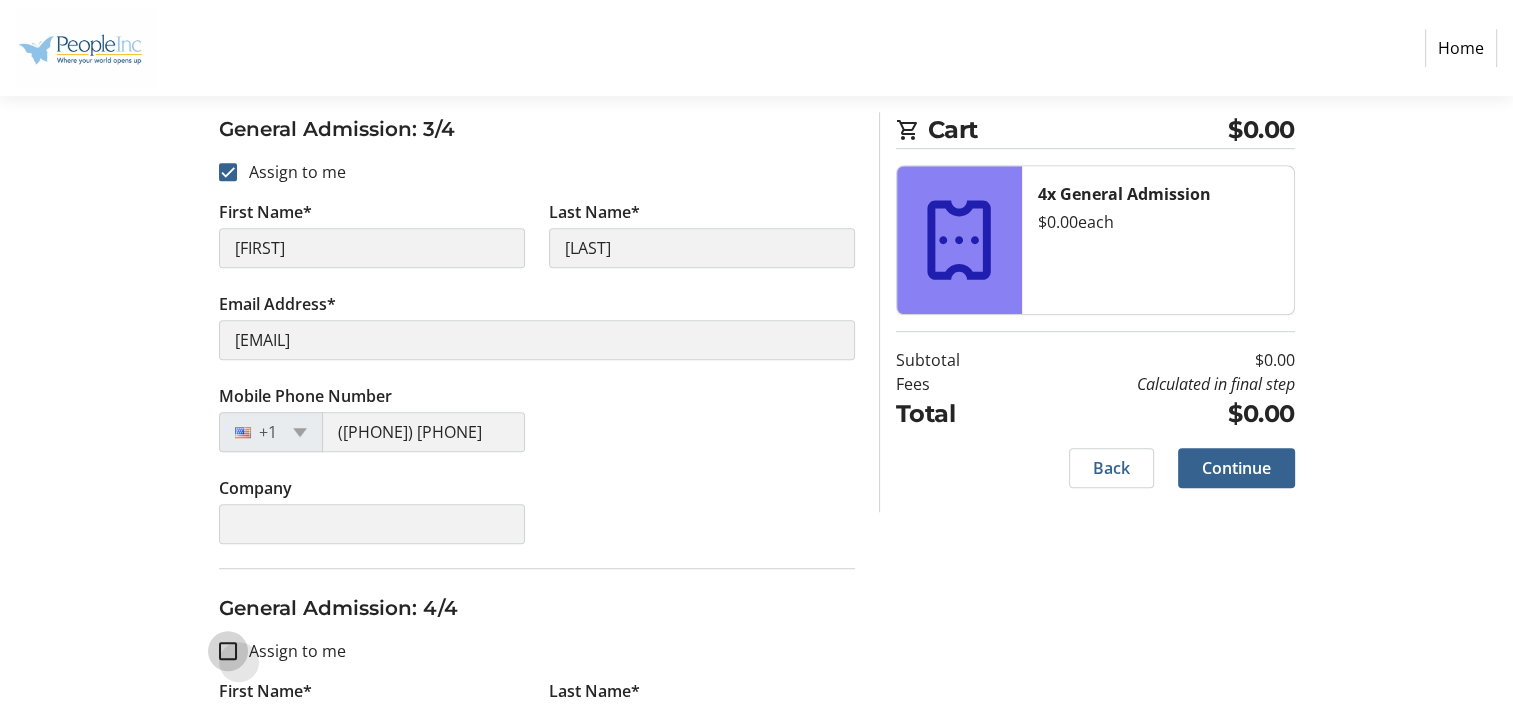 click on "Assign to me" at bounding box center [228, 651] 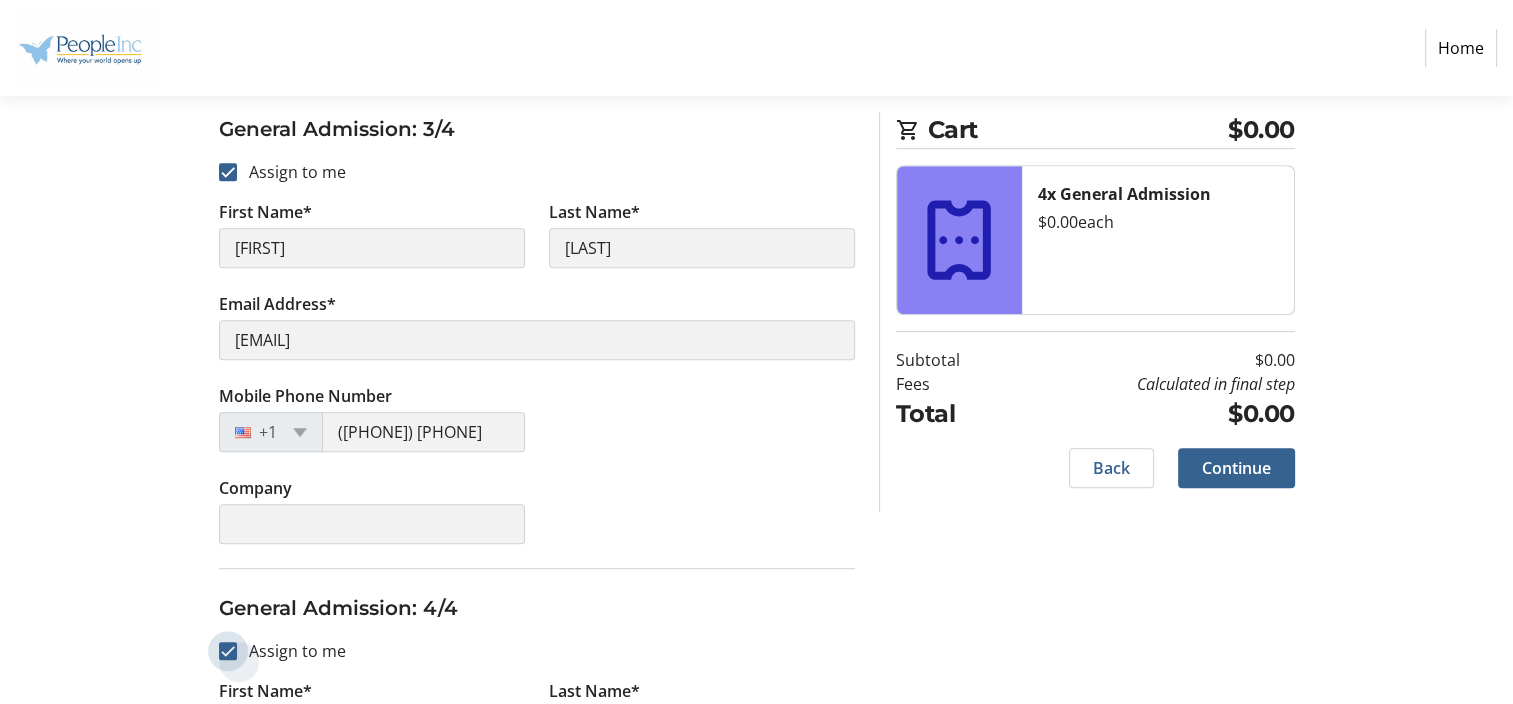 checkbox on "true" 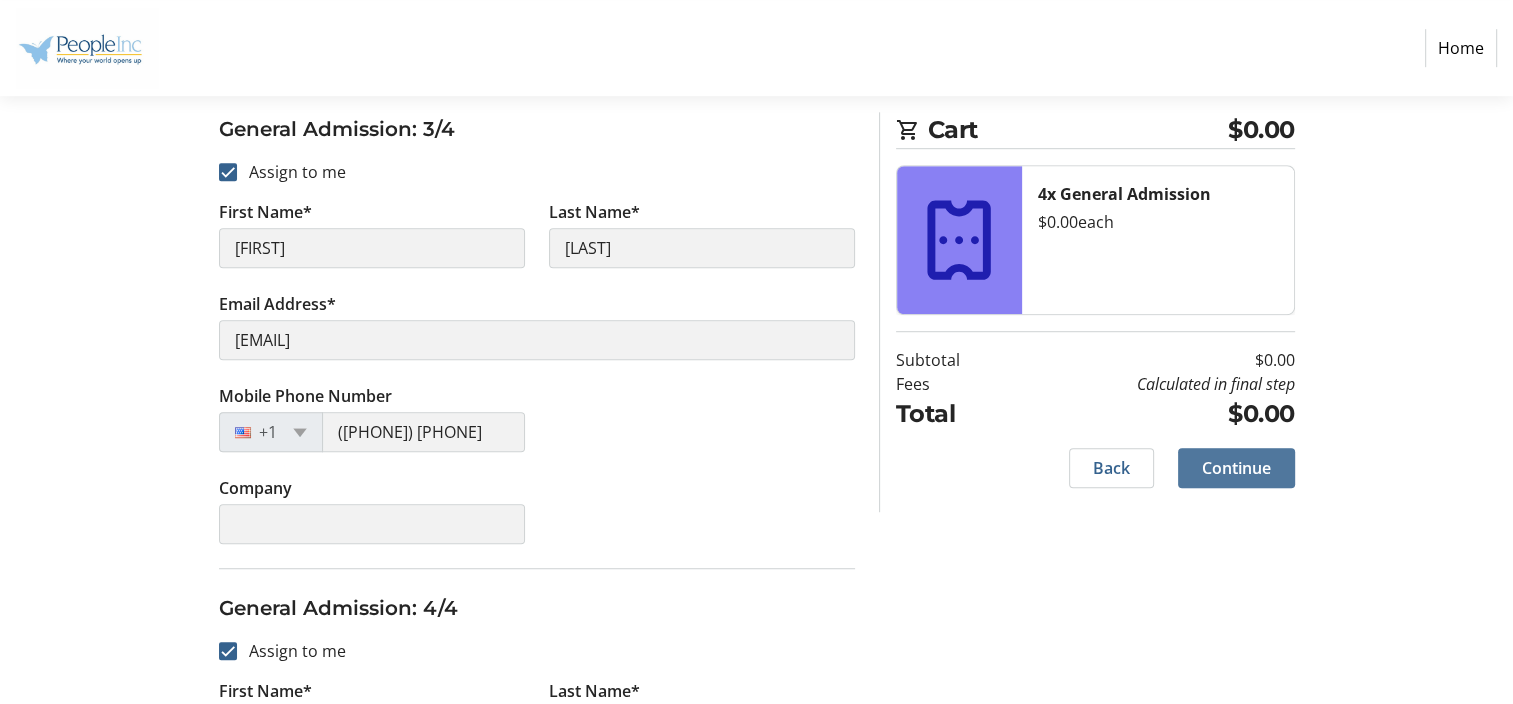 click on "Continue" at bounding box center (1236, 468) 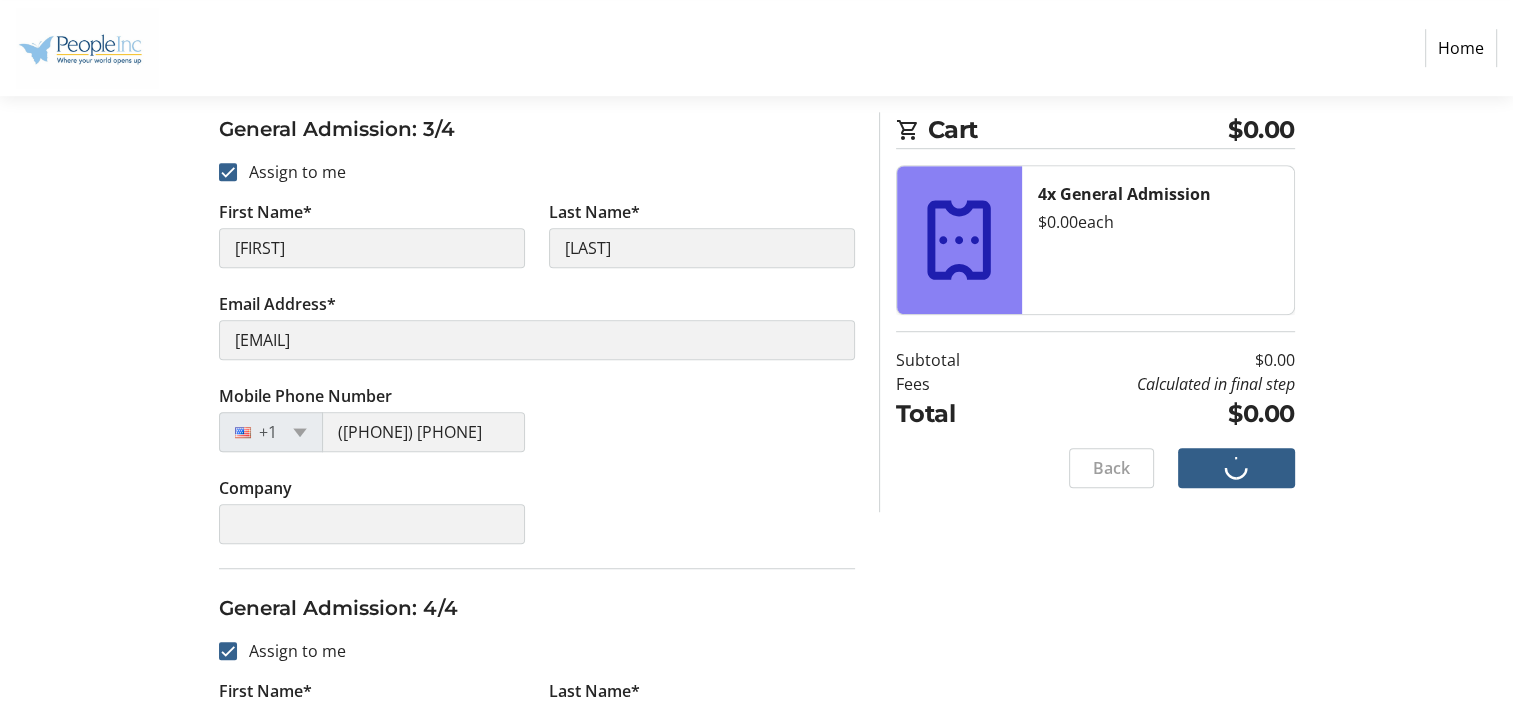 scroll, scrollTop: 3, scrollLeft: 0, axis: vertical 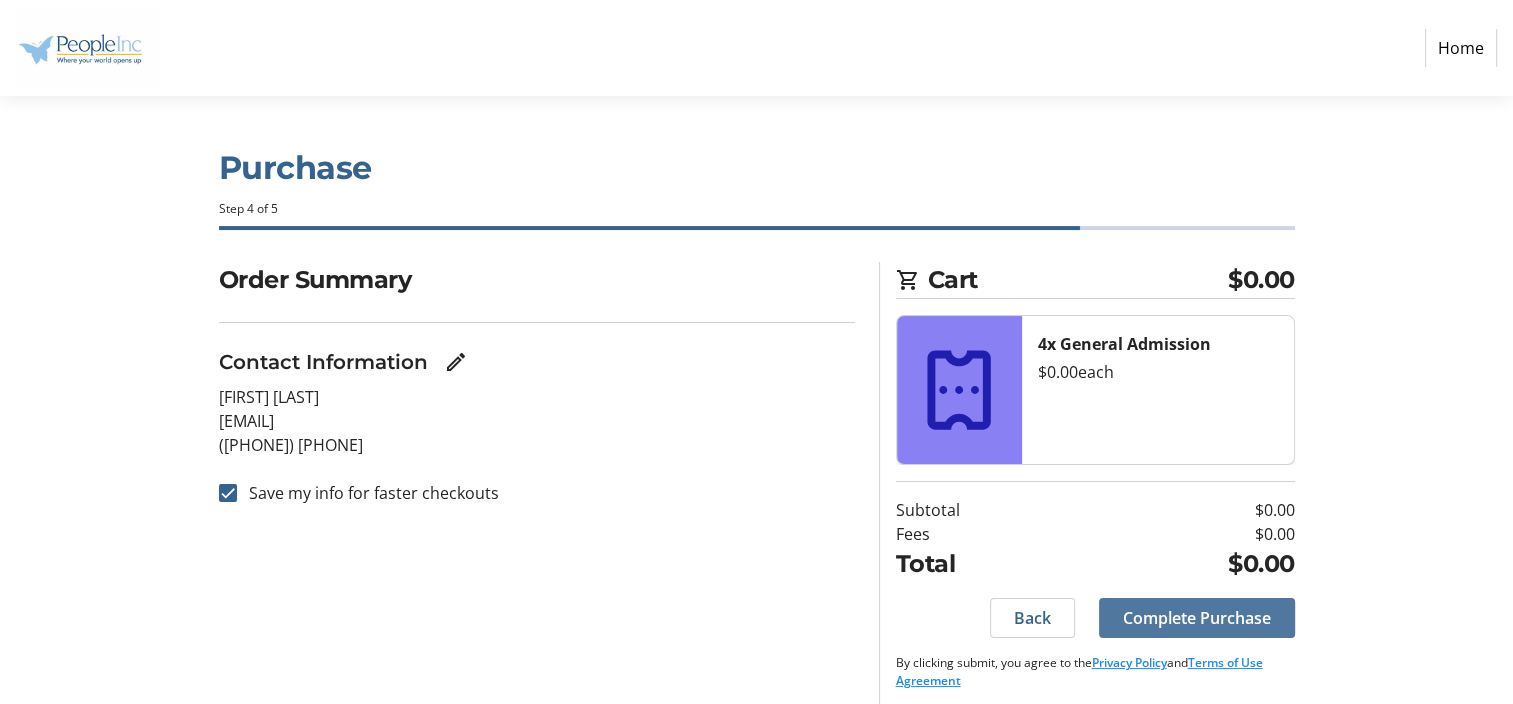 click on "Complete Purchase" at bounding box center (1197, 618) 